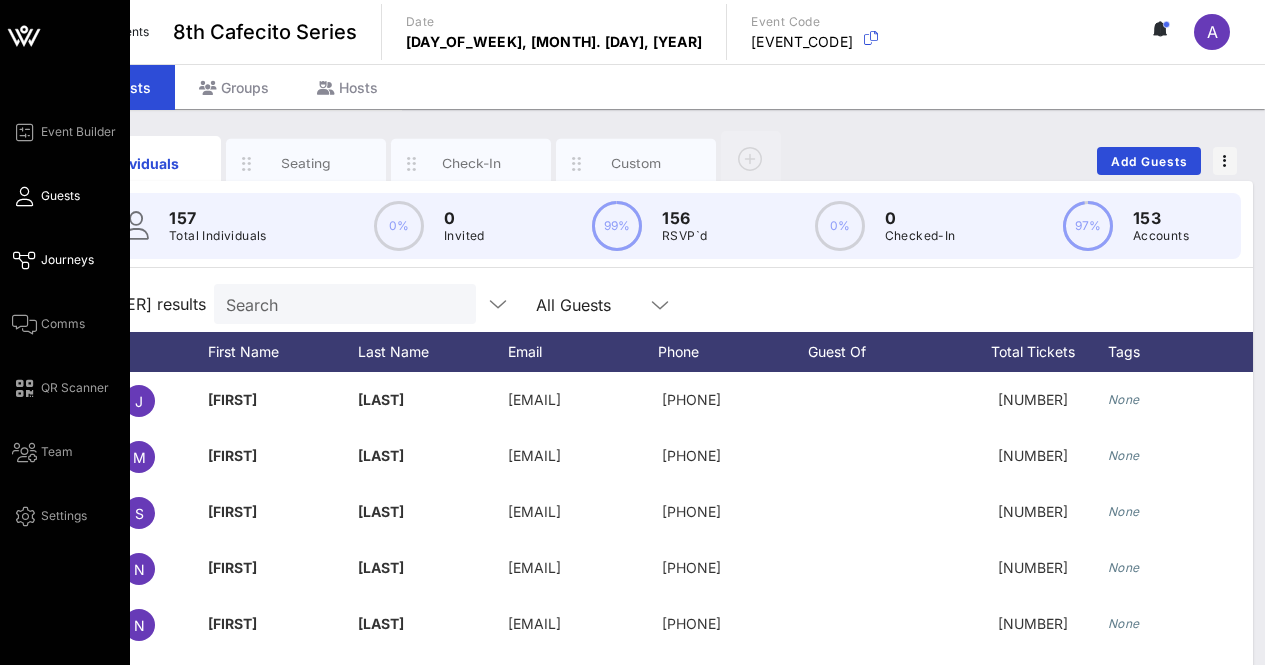 scroll, scrollTop: 100, scrollLeft: 0, axis: vertical 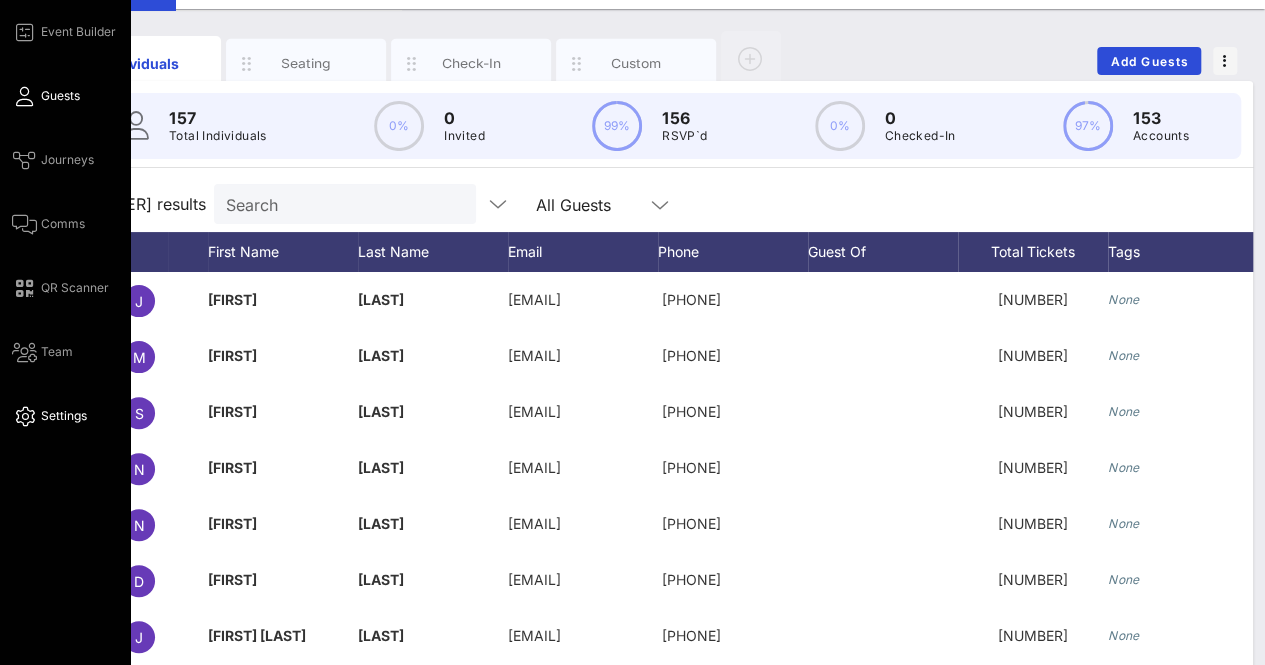 click on "Settings" at bounding box center (64, 416) 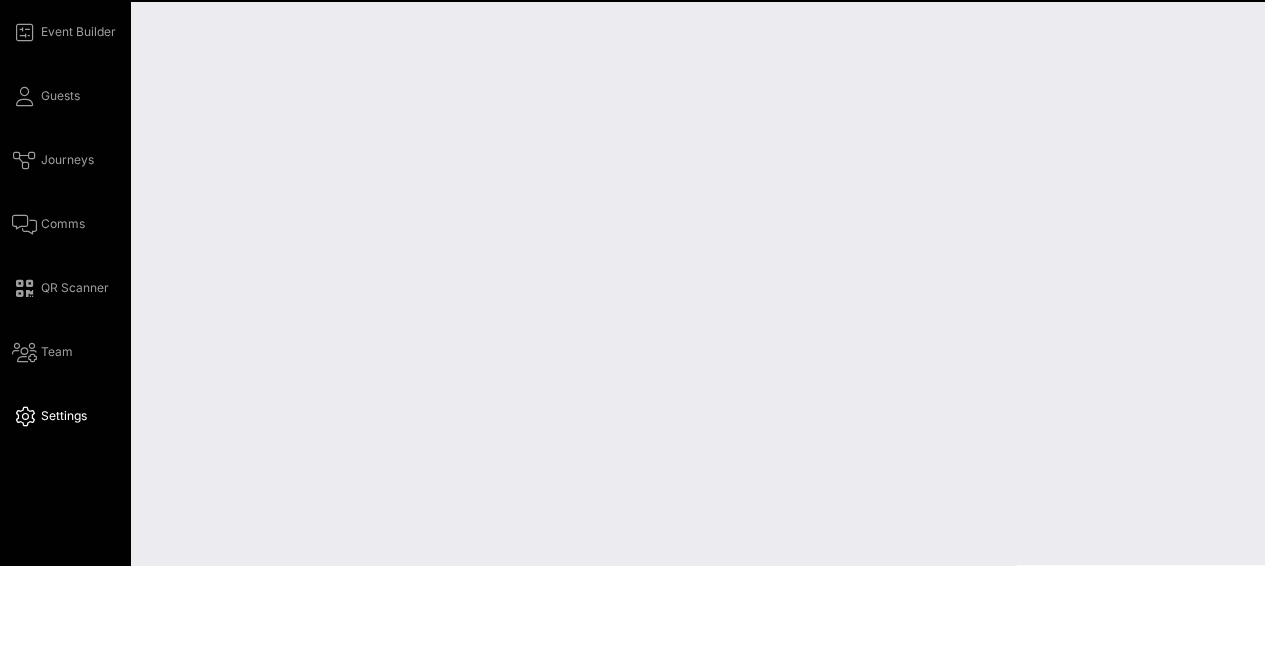 scroll, scrollTop: 0, scrollLeft: 0, axis: both 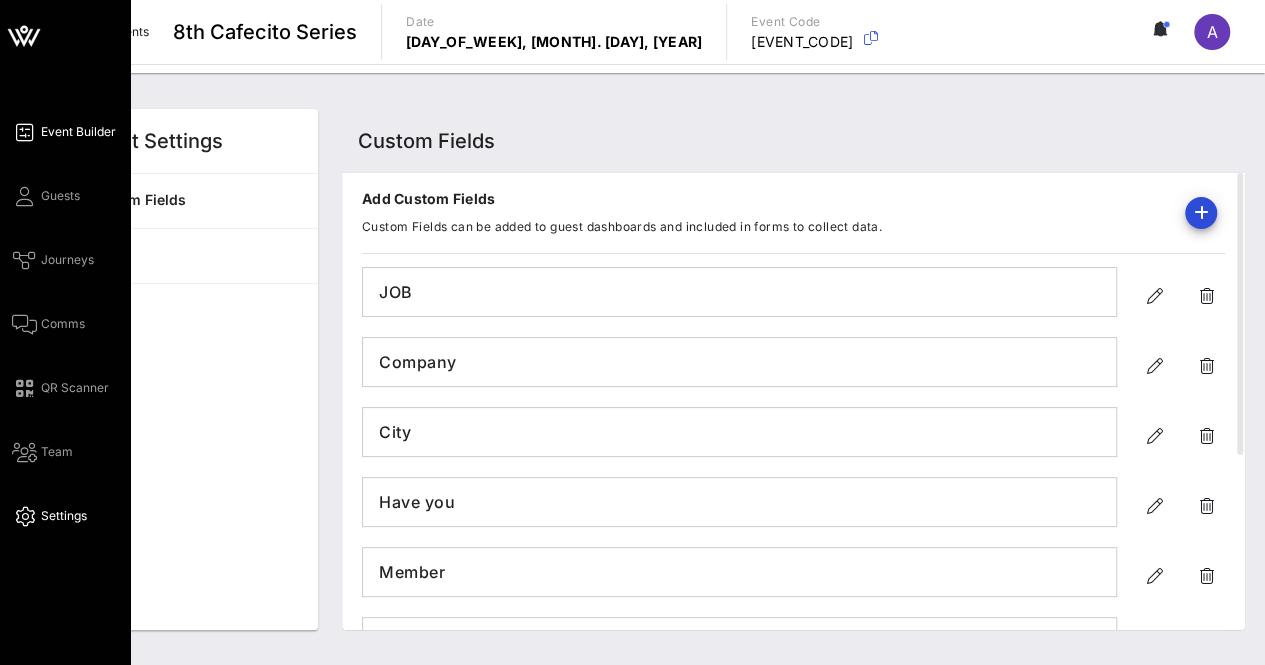 click at bounding box center (24, 132) 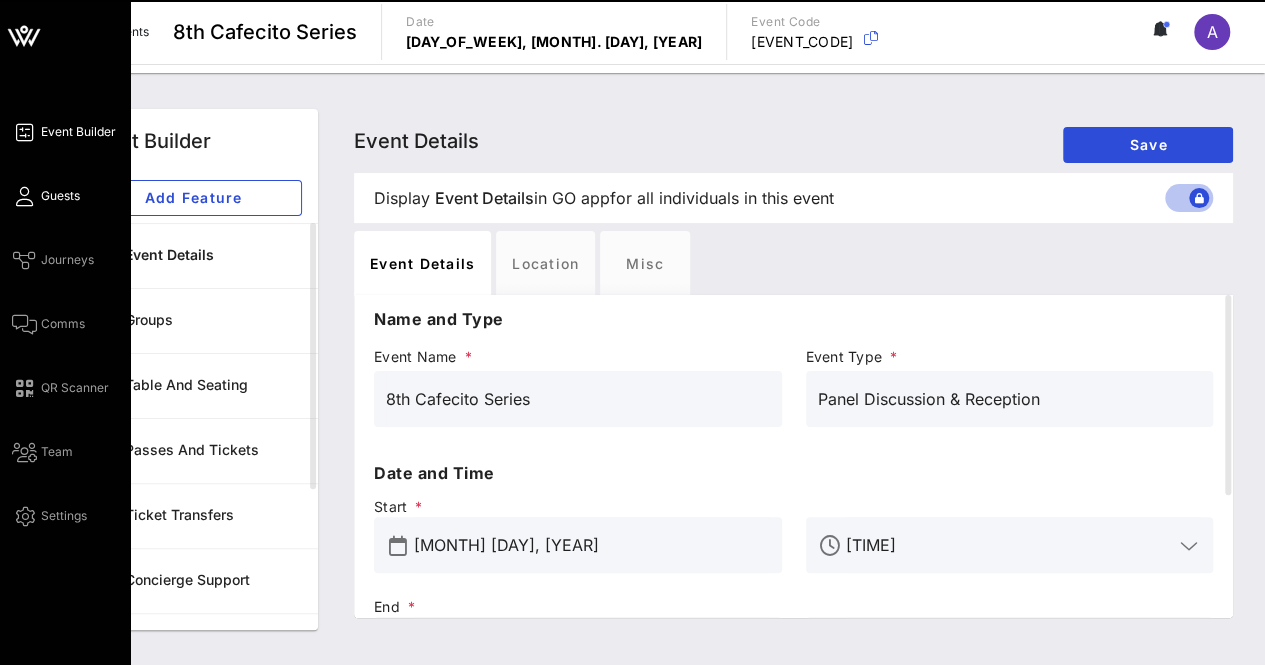 click on "Guests" at bounding box center [60, 196] 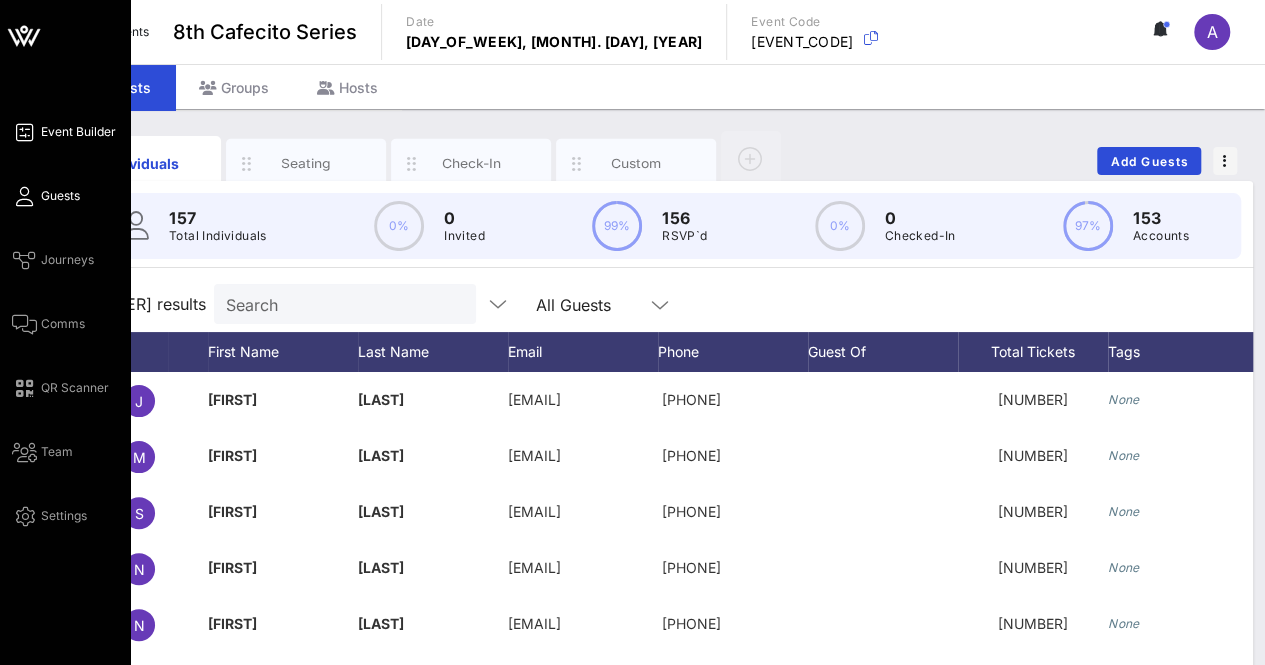click on "Event Builder" at bounding box center [78, 132] 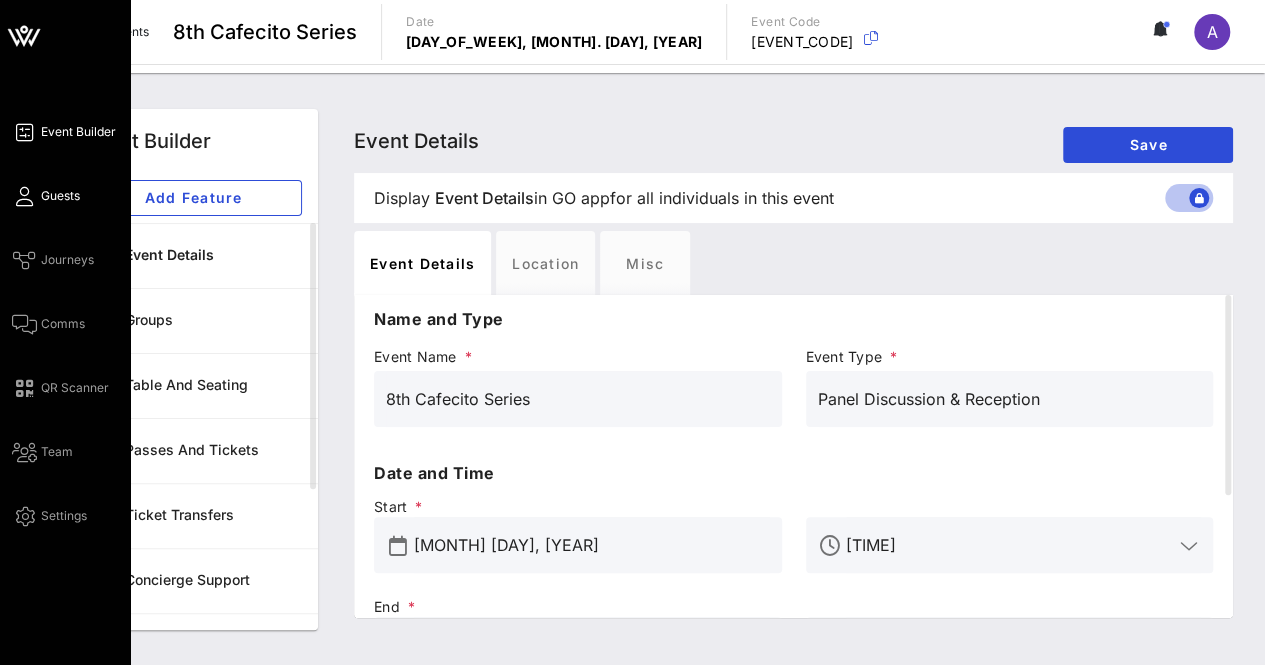 click on "Guests" at bounding box center (60, 196) 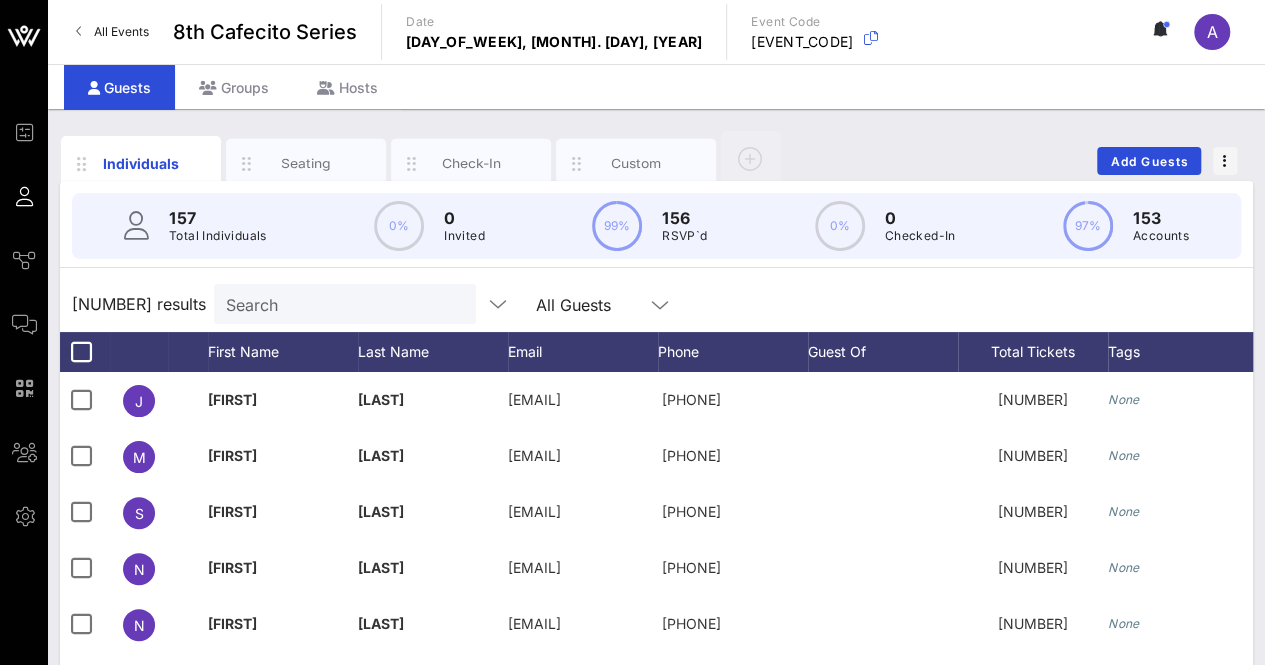click on "All Events" at bounding box center [121, 31] 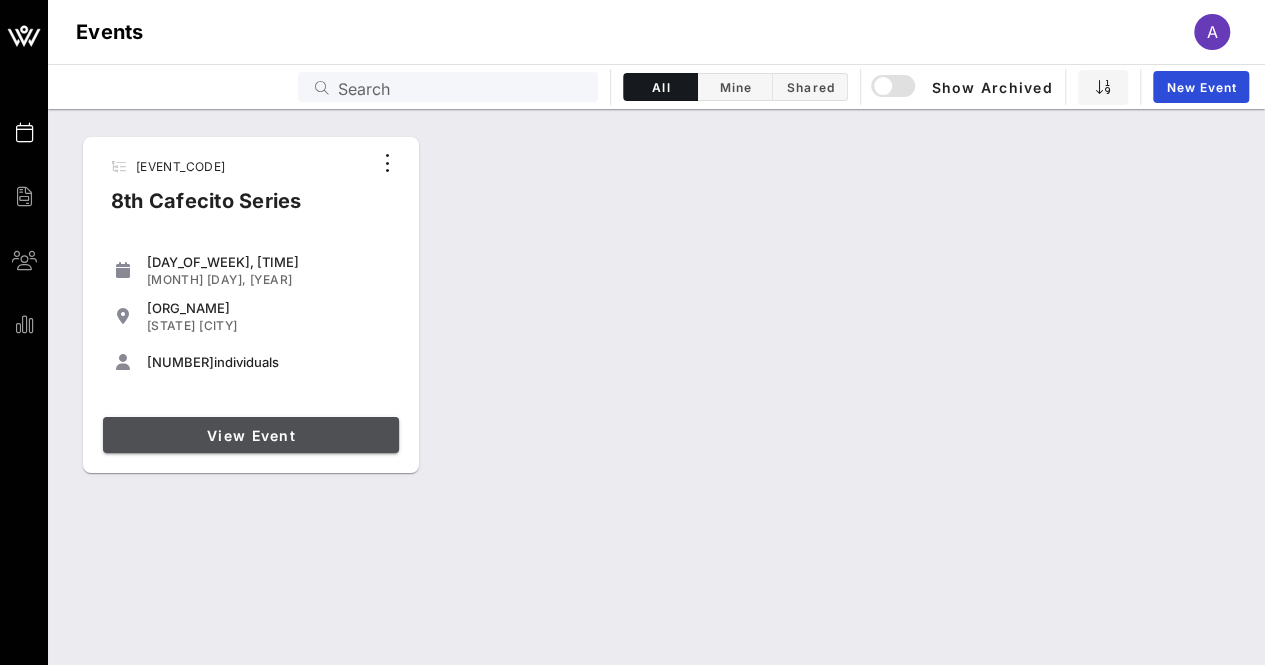 click on "View Event" at bounding box center (251, 435) 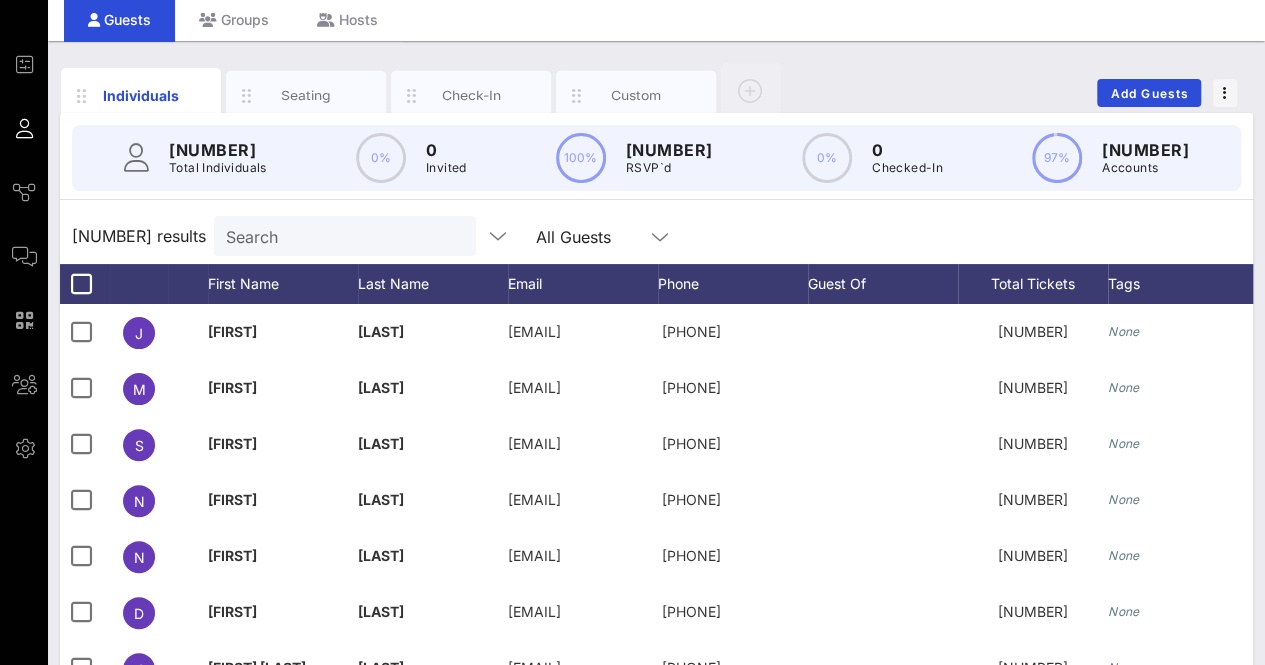 scroll, scrollTop: 100, scrollLeft: 0, axis: vertical 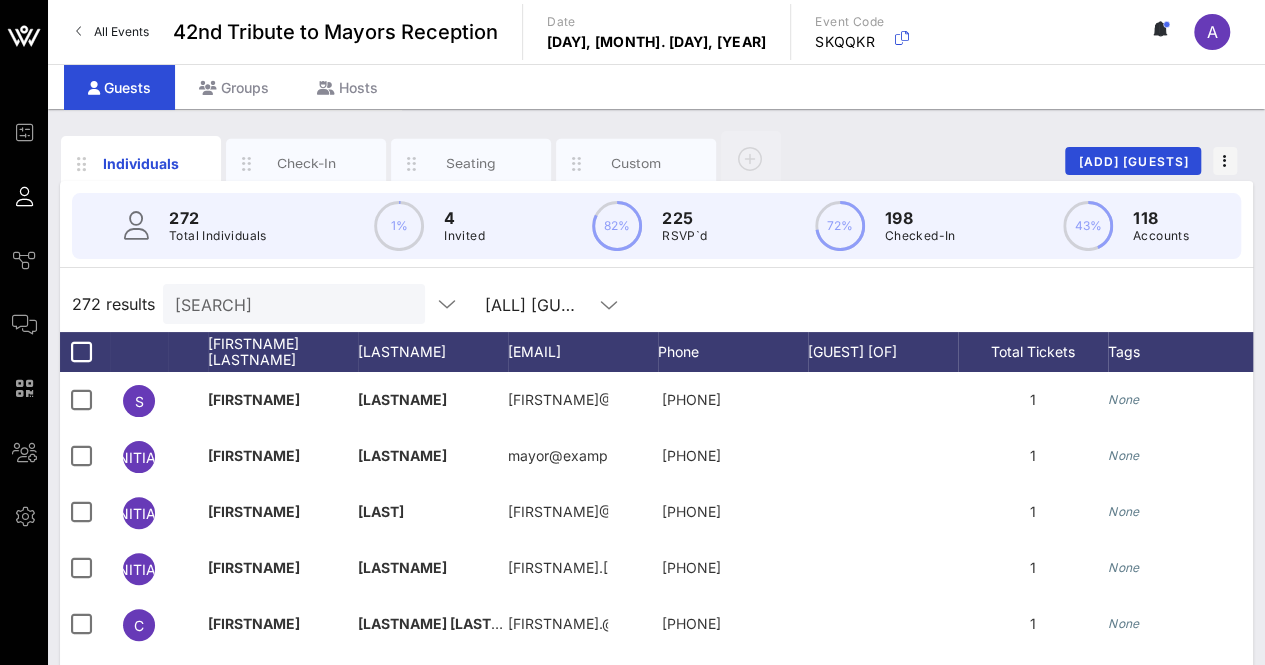 click at bounding box center (399, 226) 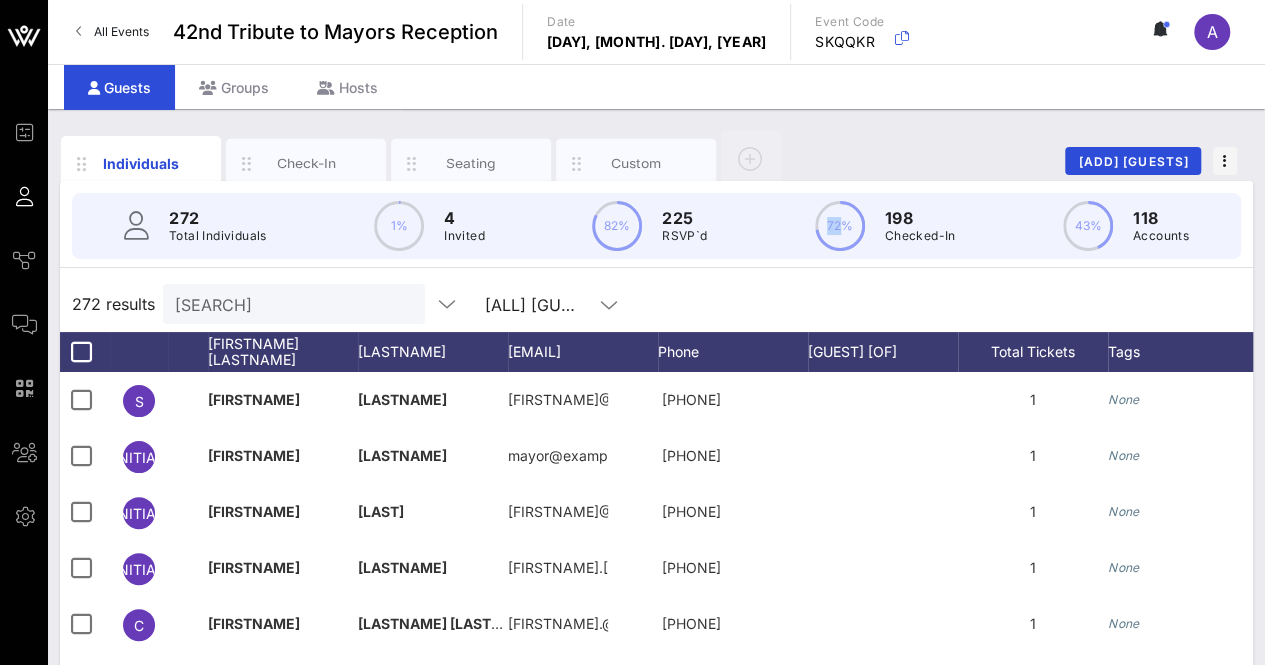 click at bounding box center [399, 226] 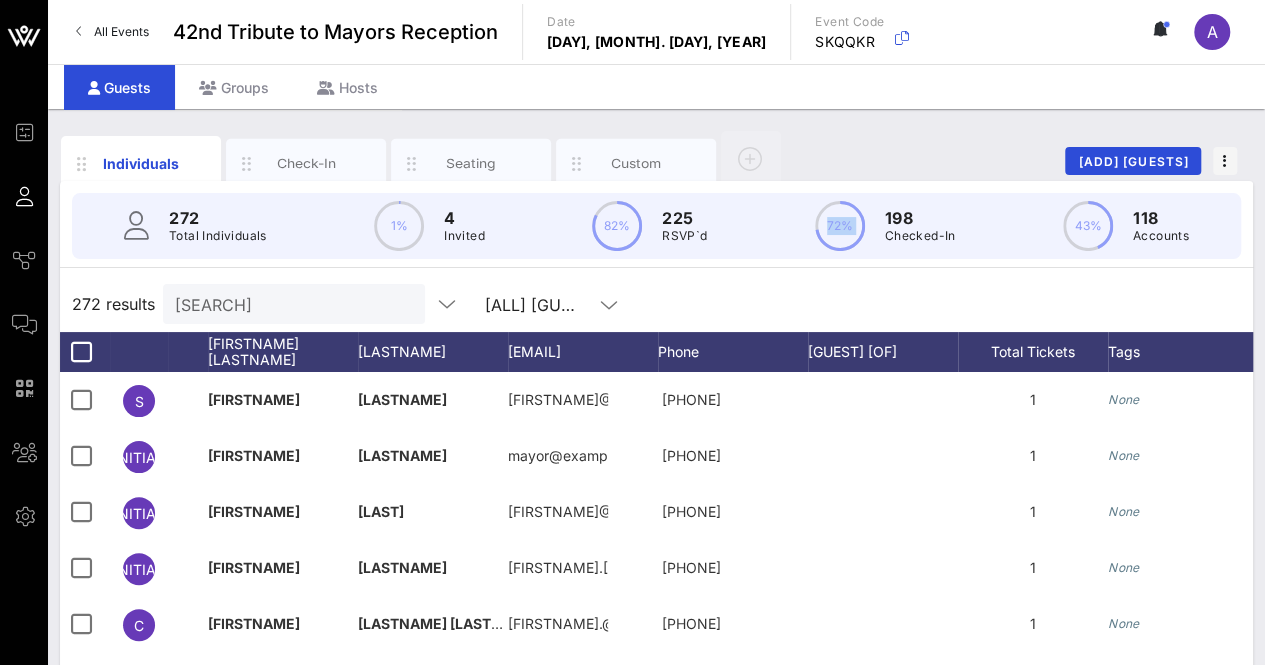 click at bounding box center [399, 226] 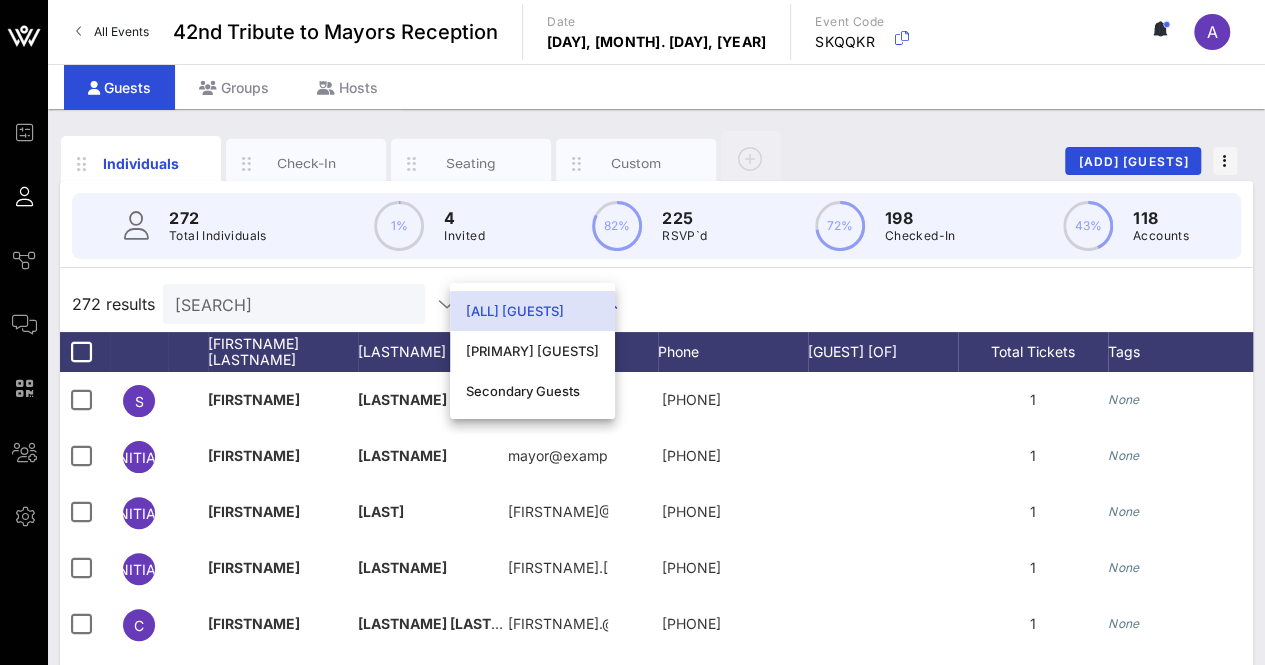 click on "Individuals     Check-In     Seating     Custom
Add Guests" at bounding box center (656, 161) 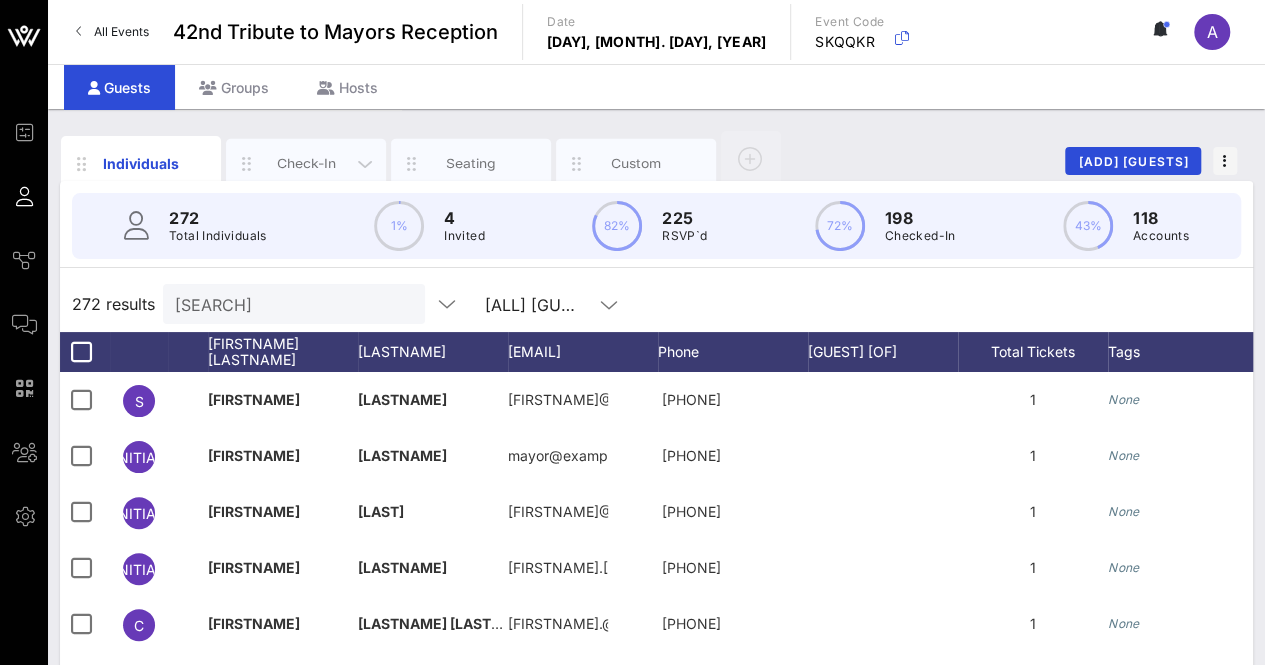 click on "Check-In" at bounding box center [141, 163] 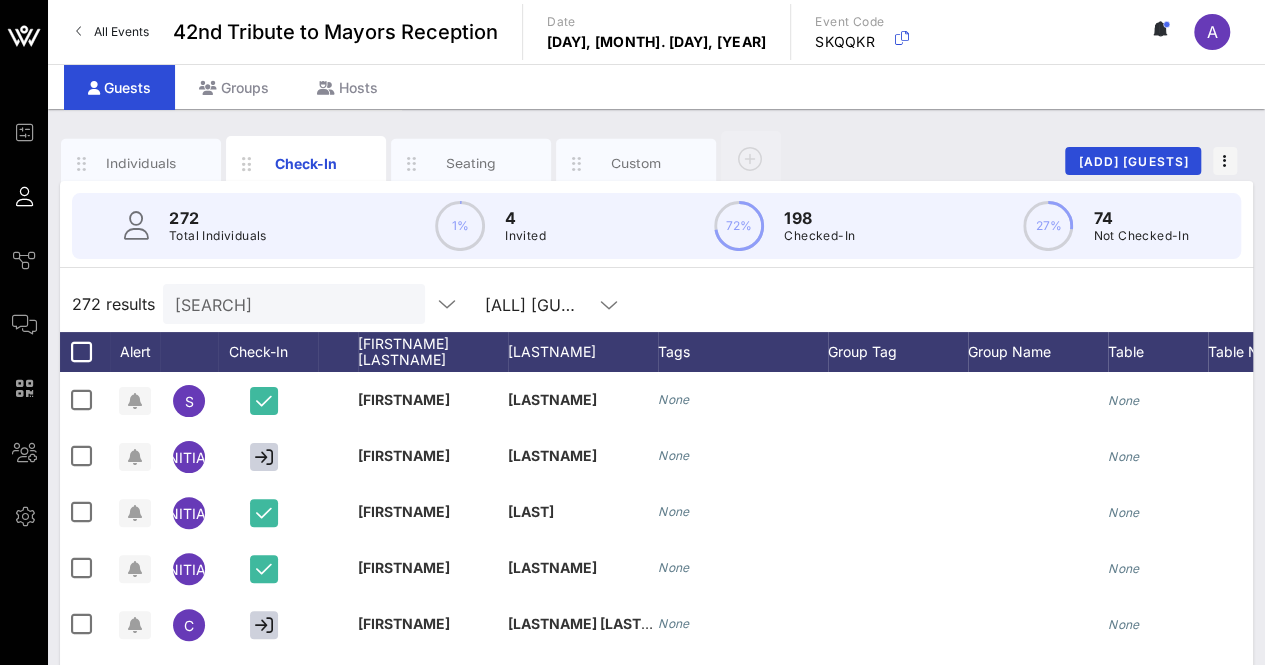 click at bounding box center (460, 226) 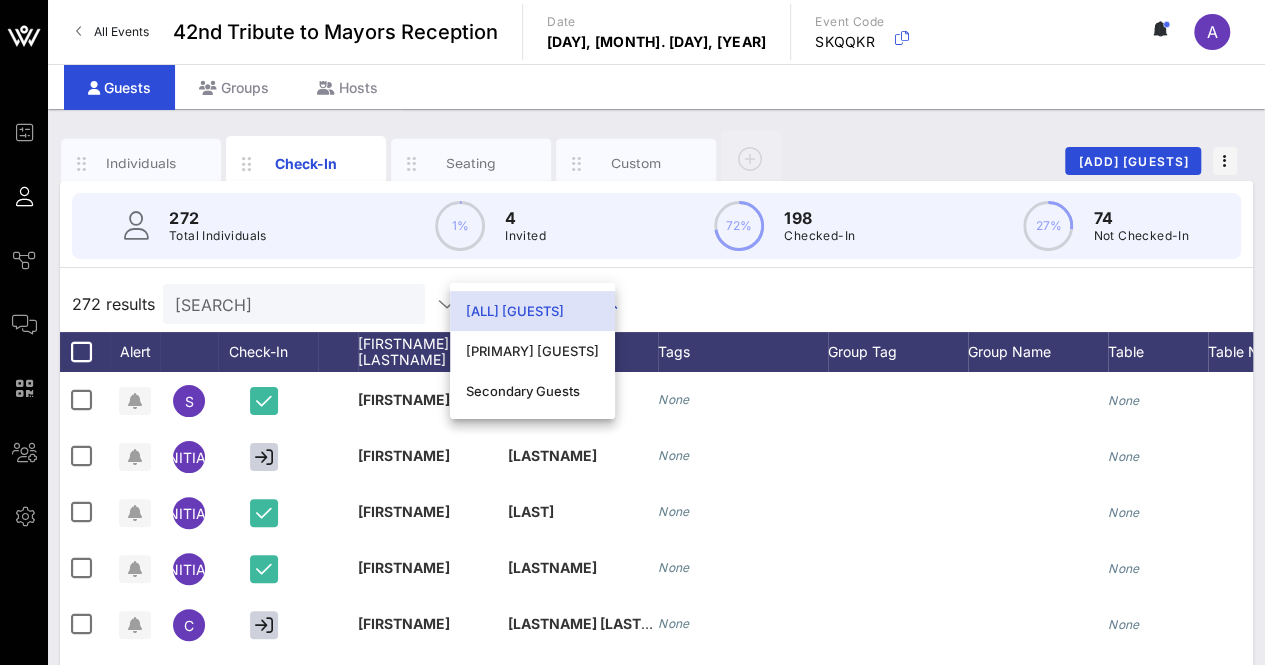 click on "[ALL] [GUESTS]" at bounding box center [532, 311] 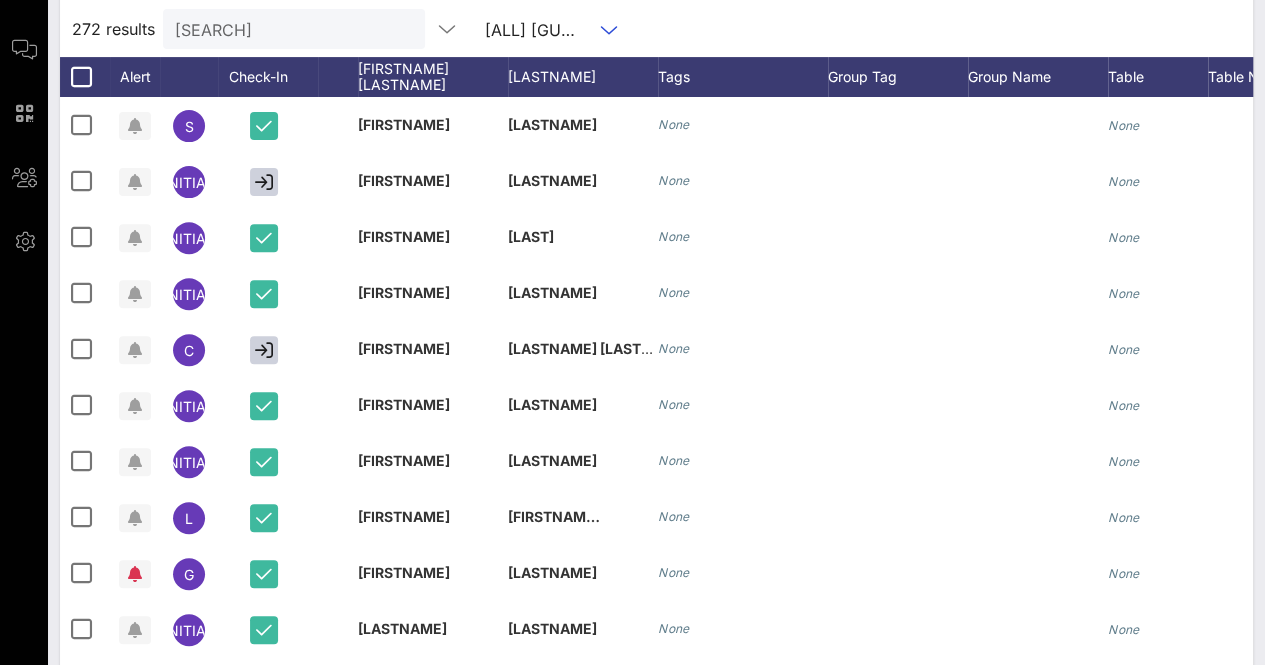scroll, scrollTop: 326, scrollLeft: 0, axis: vertical 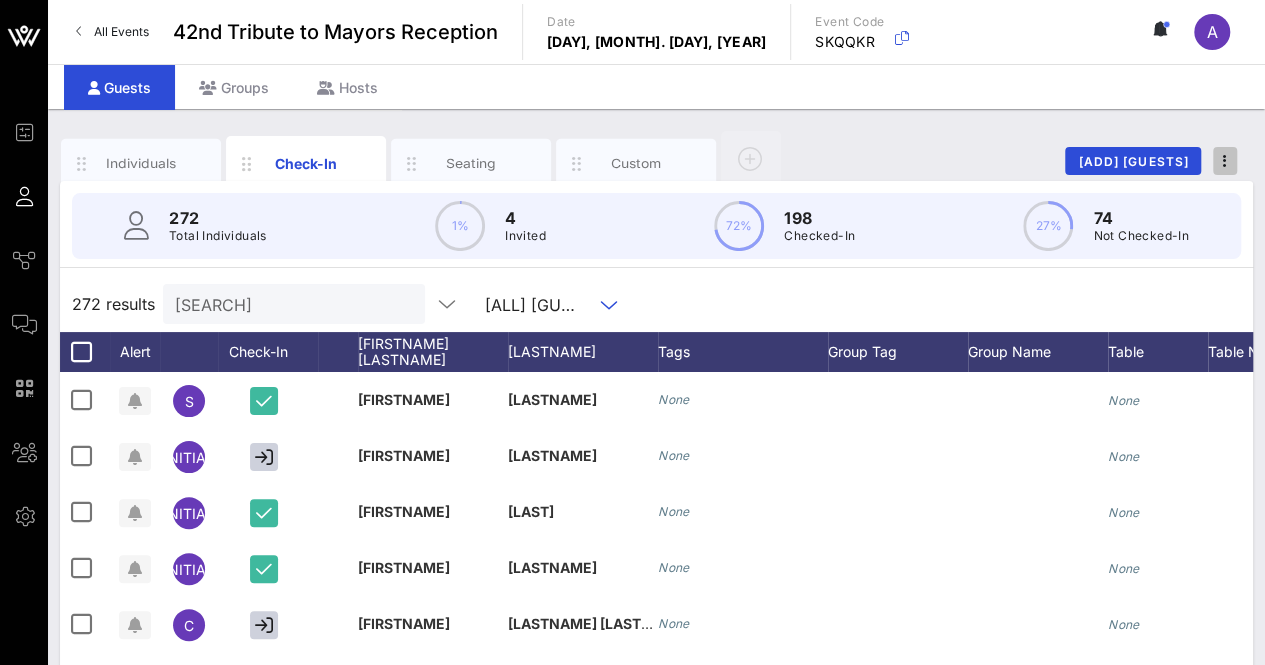 click at bounding box center [1225, 161] 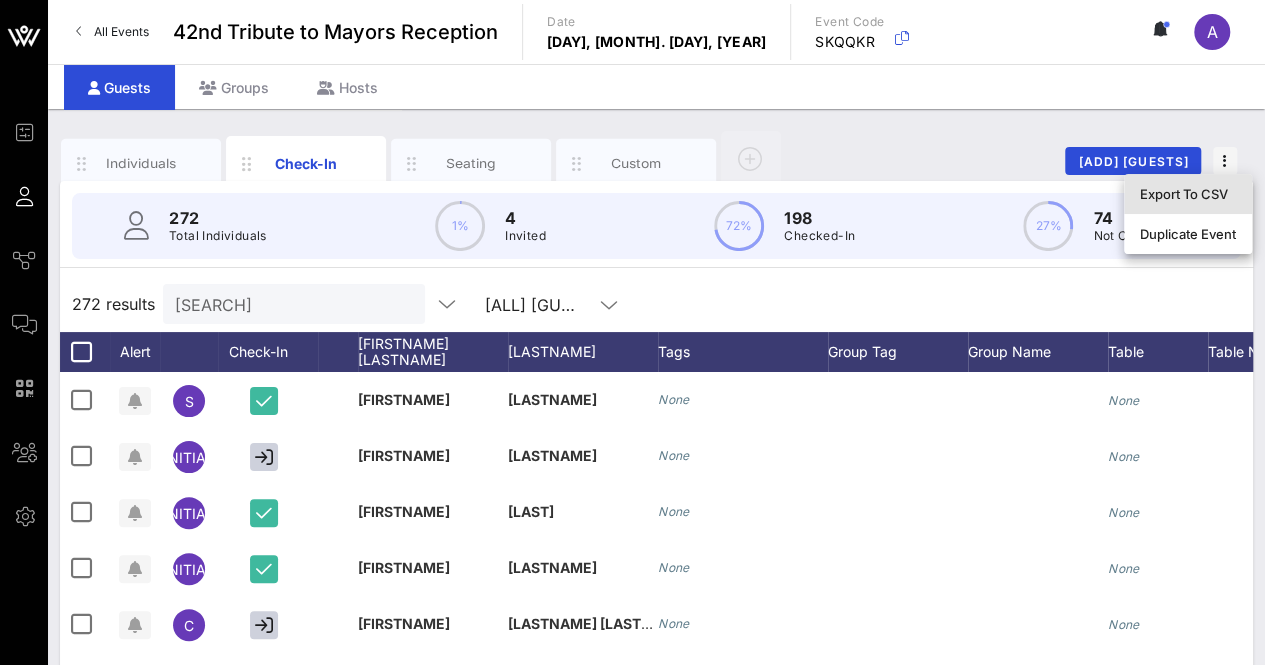 click on "Export To CSV" at bounding box center [1188, 194] 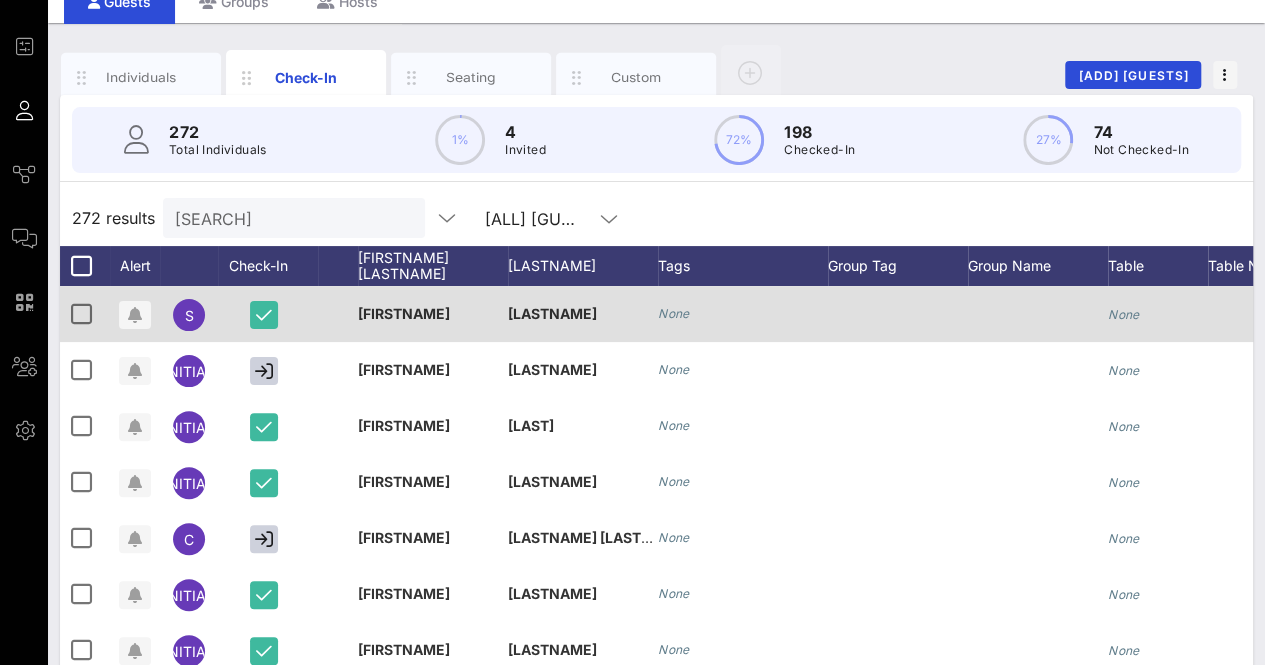scroll, scrollTop: 200, scrollLeft: 0, axis: vertical 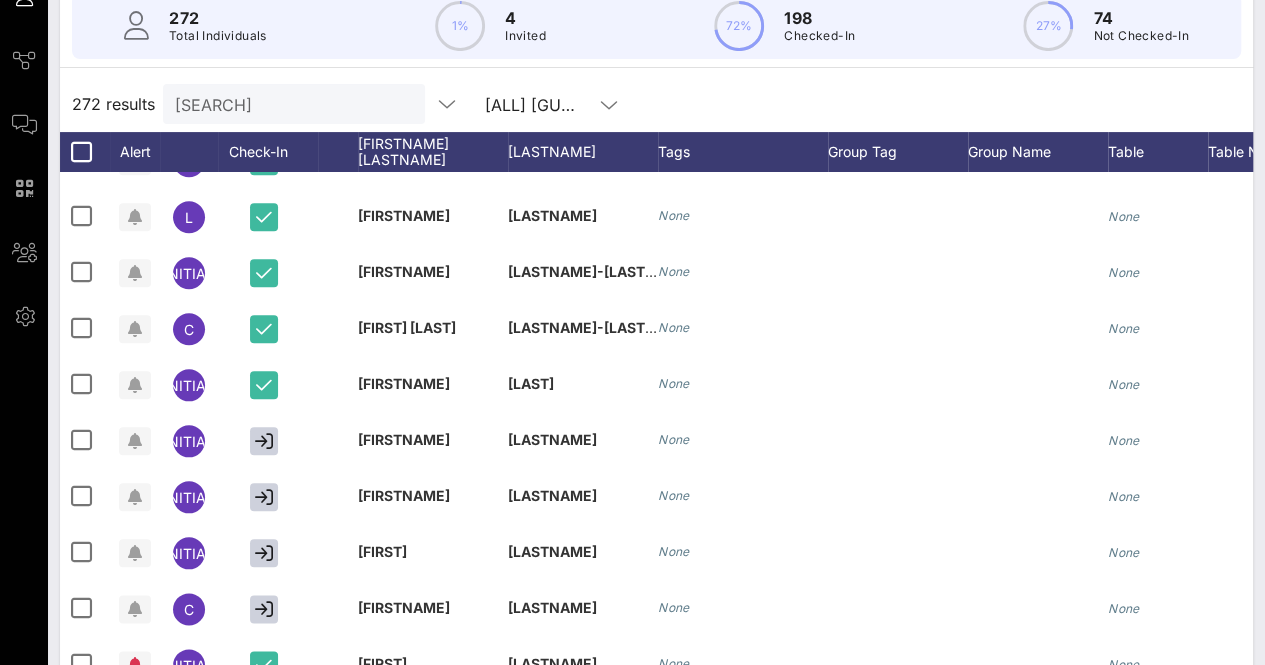 click at bounding box center [460, 26] 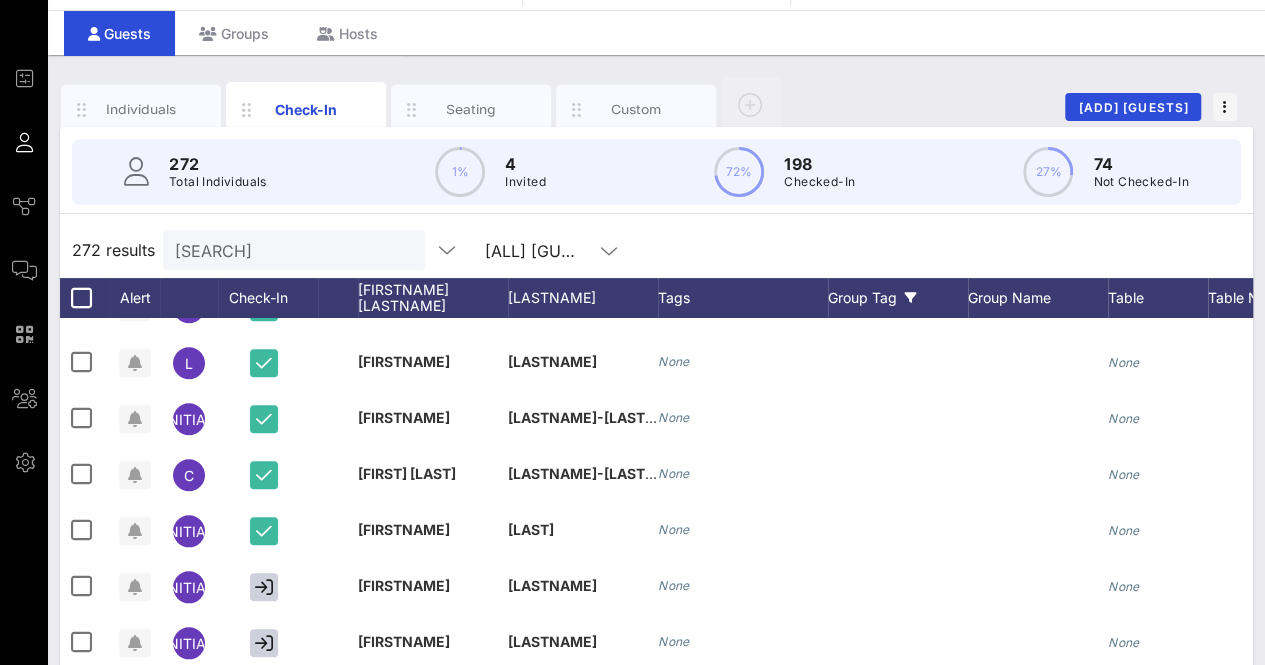 scroll, scrollTop: 0, scrollLeft: 0, axis: both 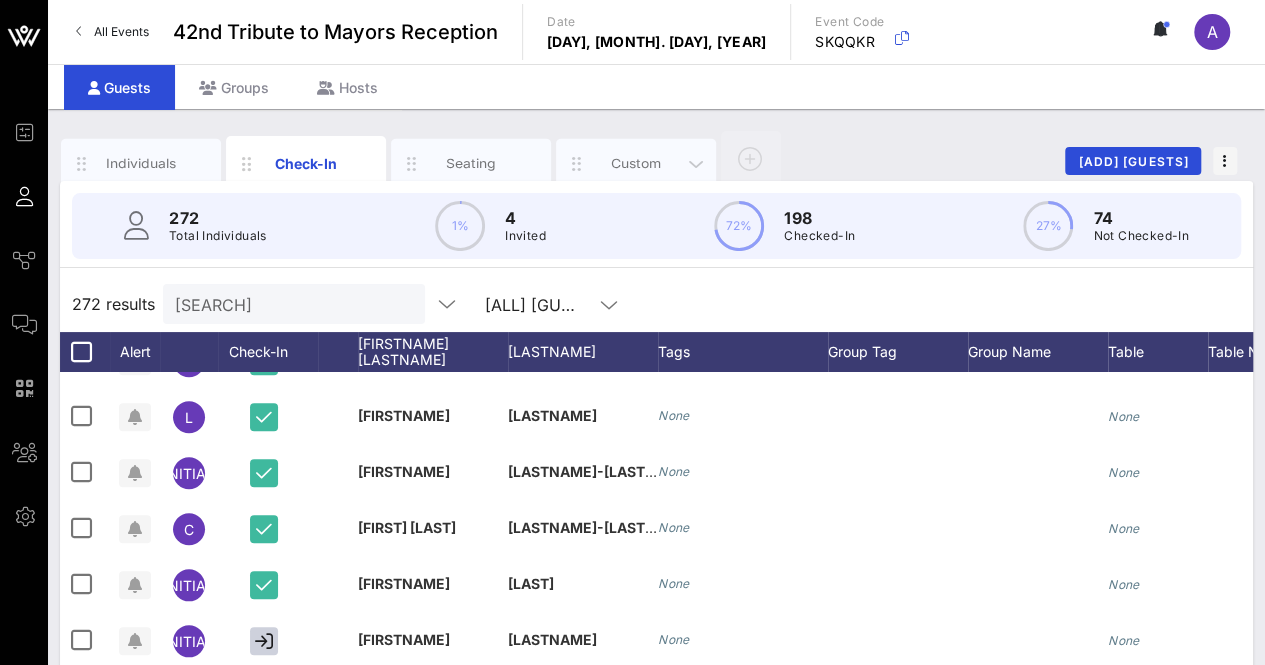 click on "Custom" at bounding box center (141, 163) 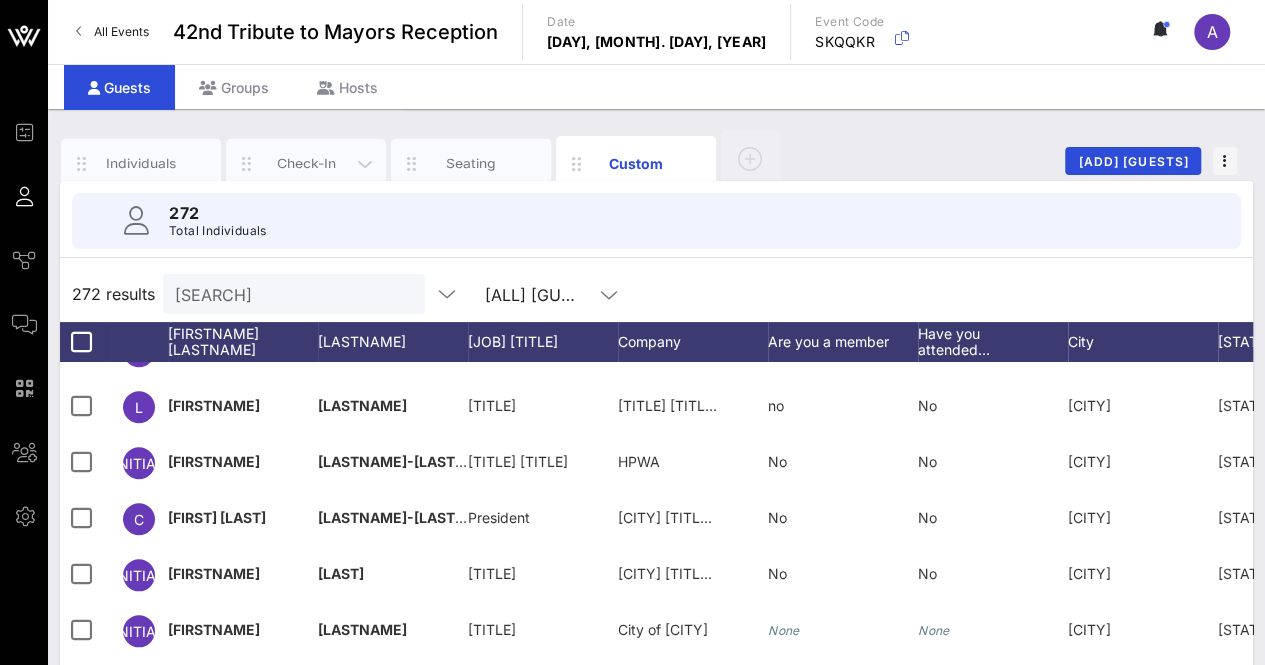 click on "Check-In" at bounding box center [141, 163] 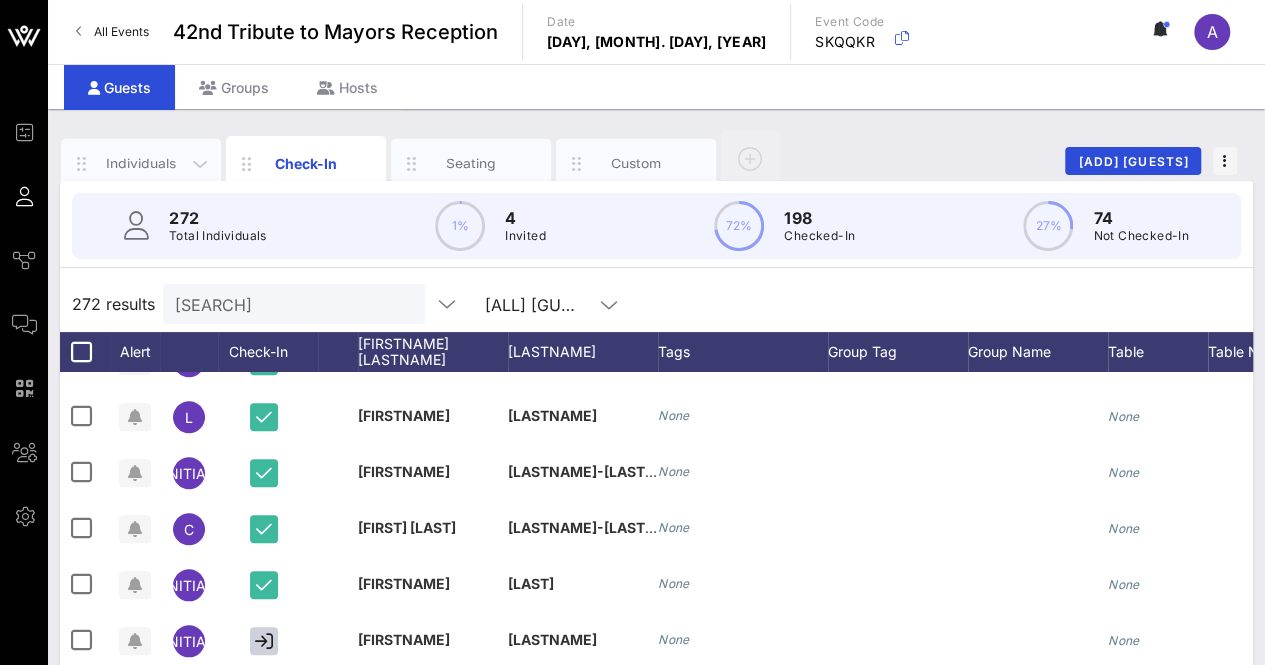 click on "Individuals" at bounding box center (141, 163) 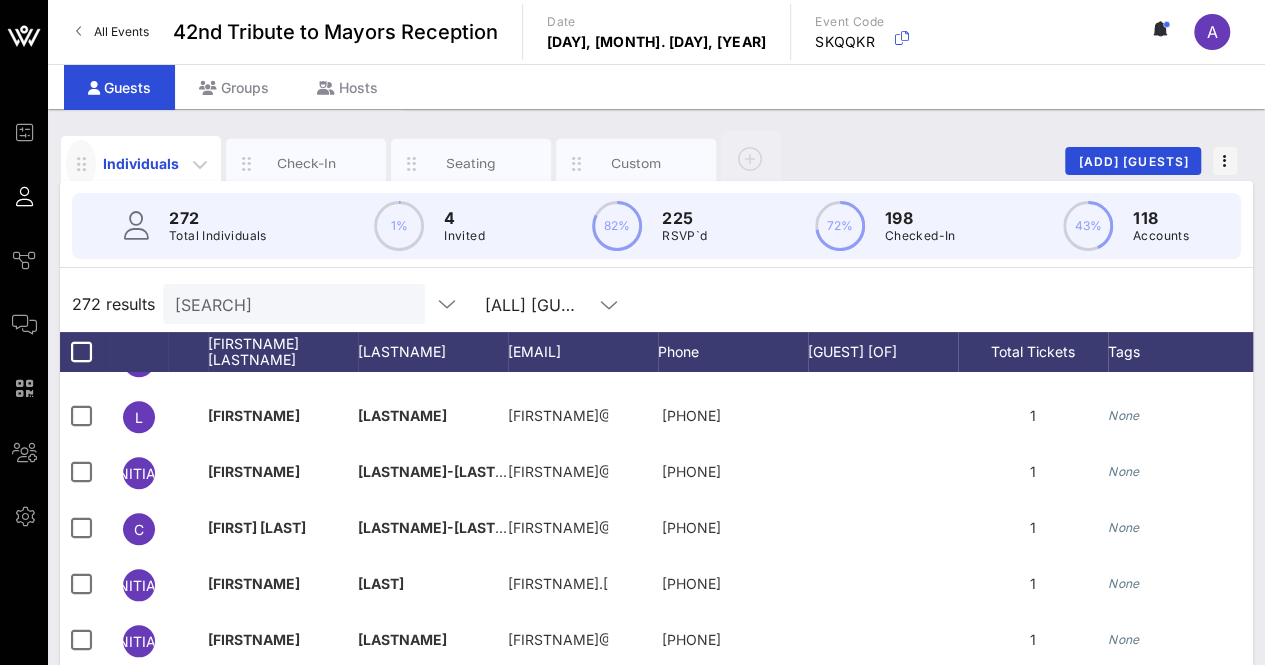 click at bounding box center (81, 164) 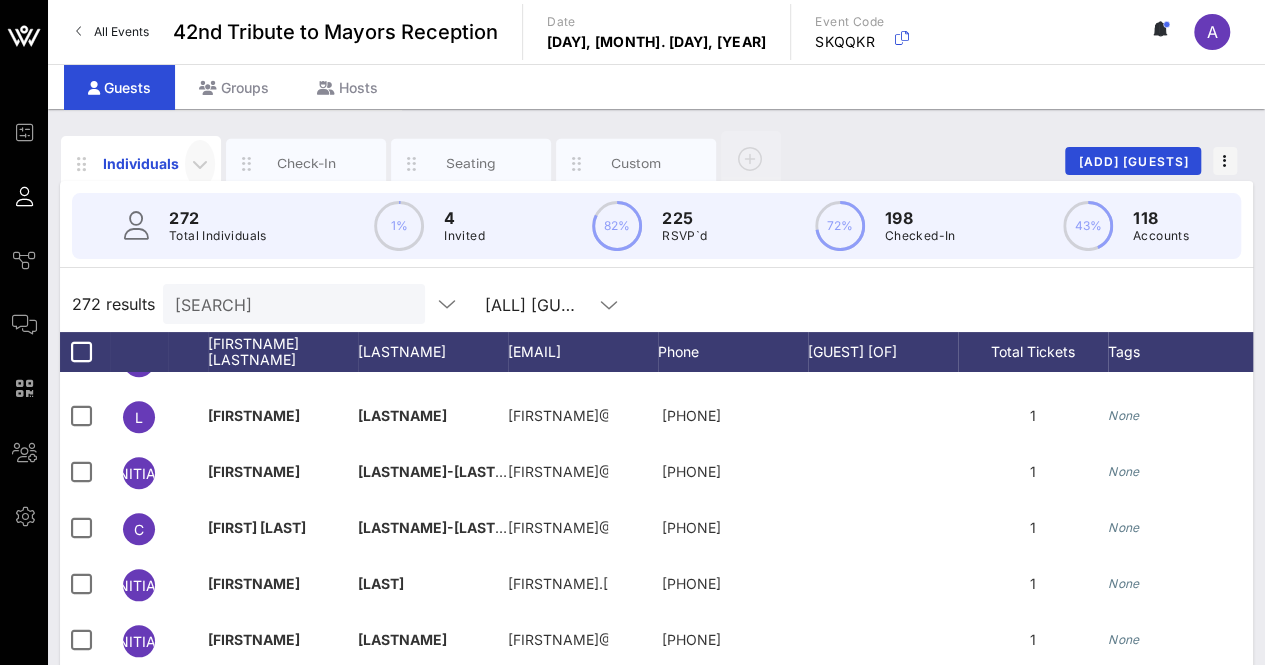 click at bounding box center [200, 164] 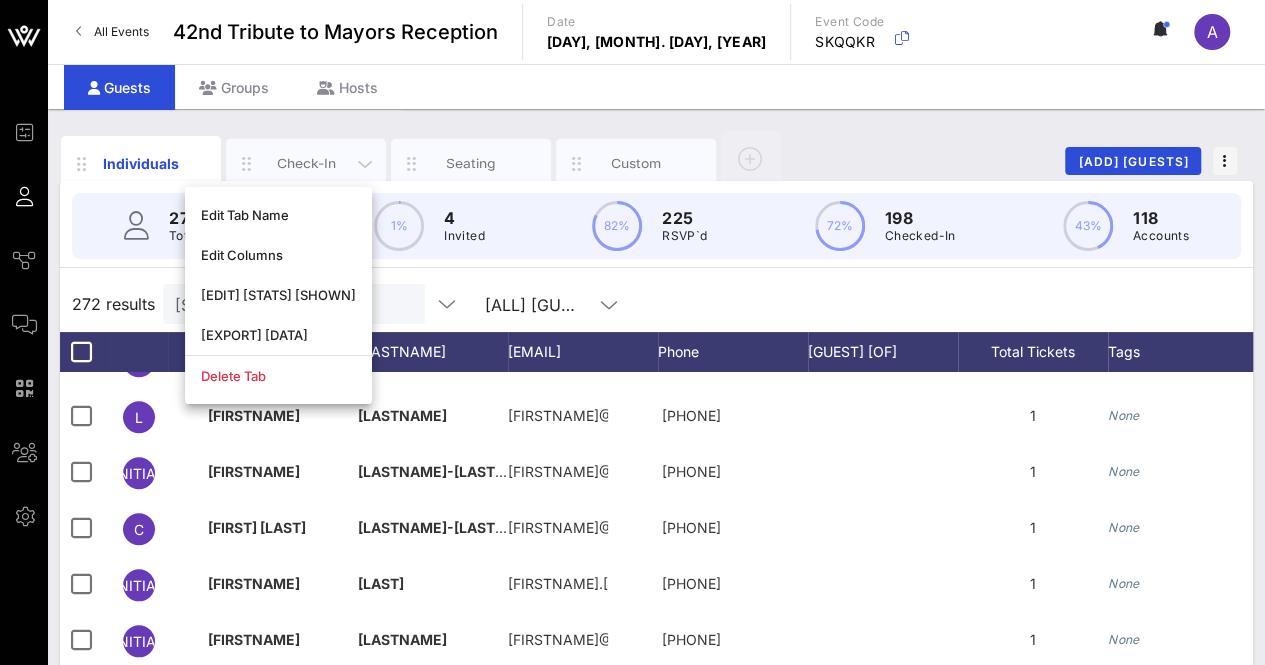 click on "Check-In" at bounding box center (306, 164) 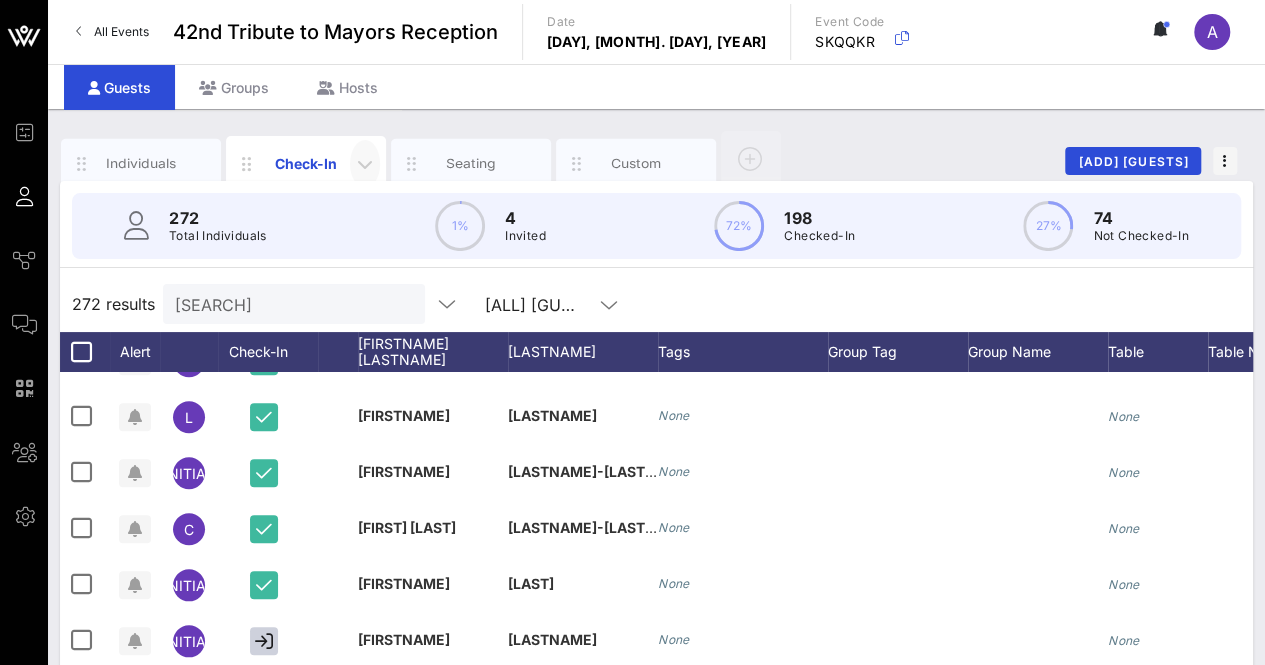 click at bounding box center [365, 164] 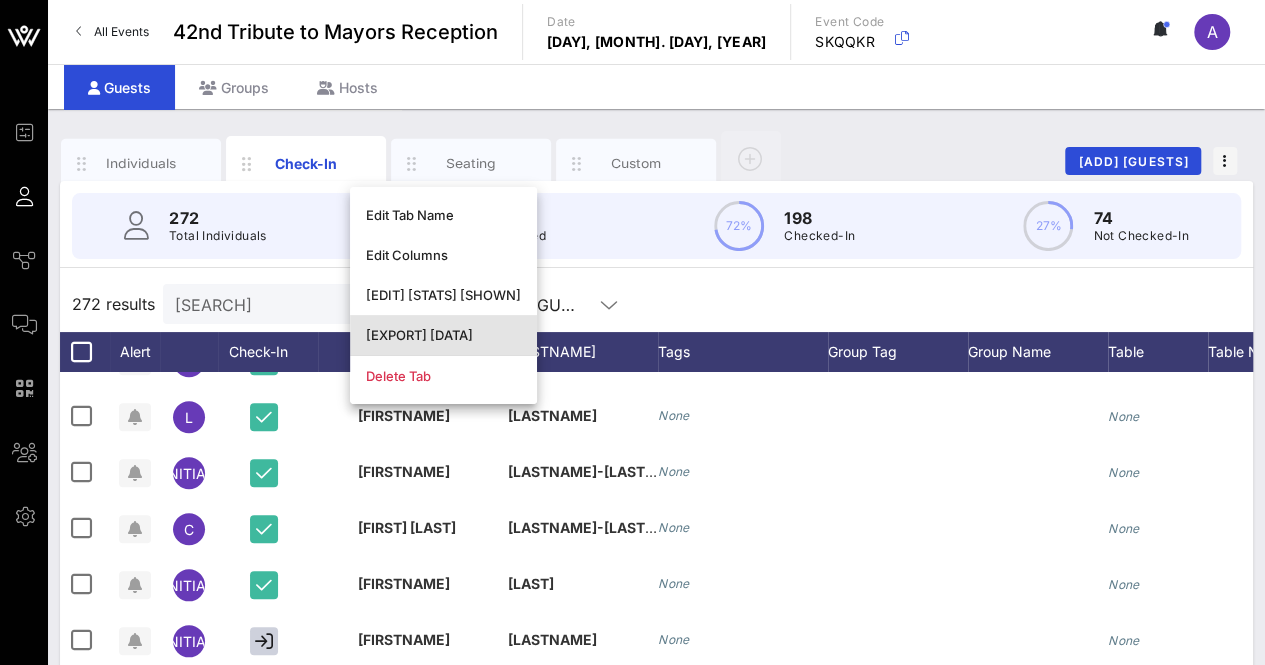 click on "[EXPORT] [DATA]" at bounding box center (443, 335) 